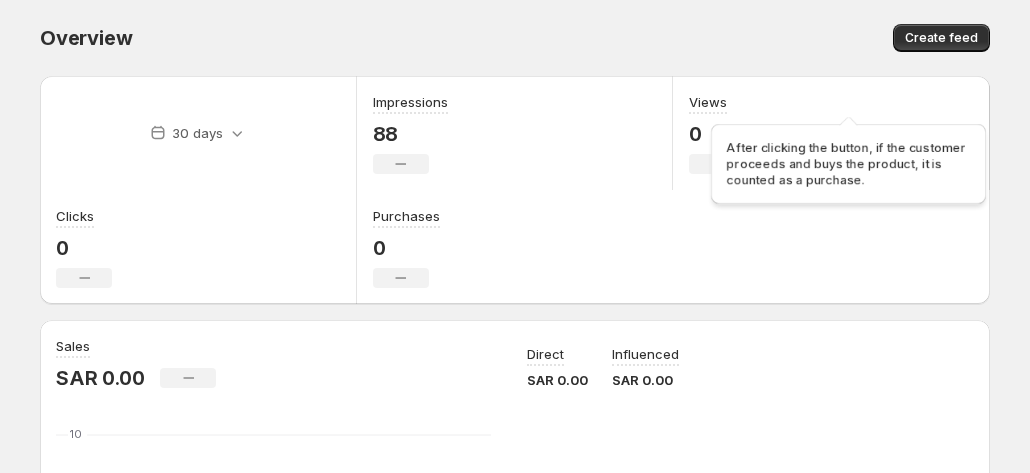 scroll, scrollTop: 0, scrollLeft: 0, axis: both 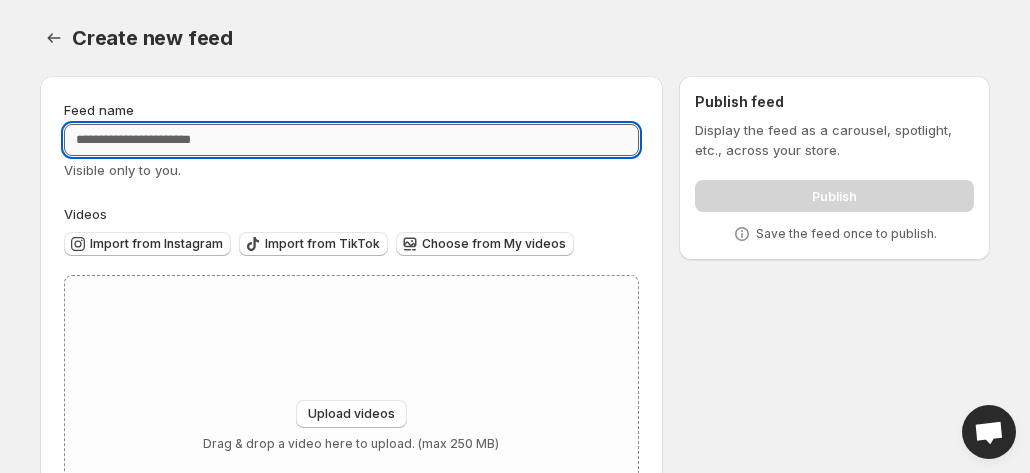 click on "Feed name" at bounding box center (351, 140) 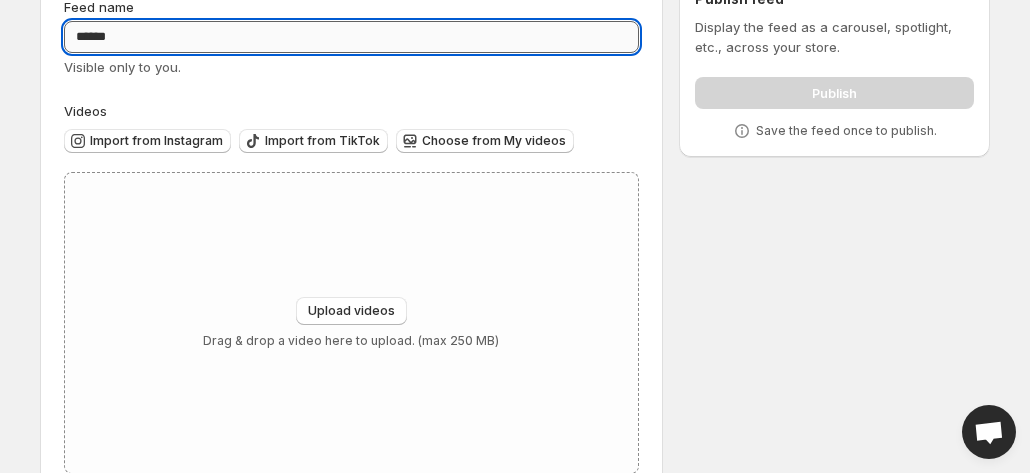scroll, scrollTop: 152, scrollLeft: 0, axis: vertical 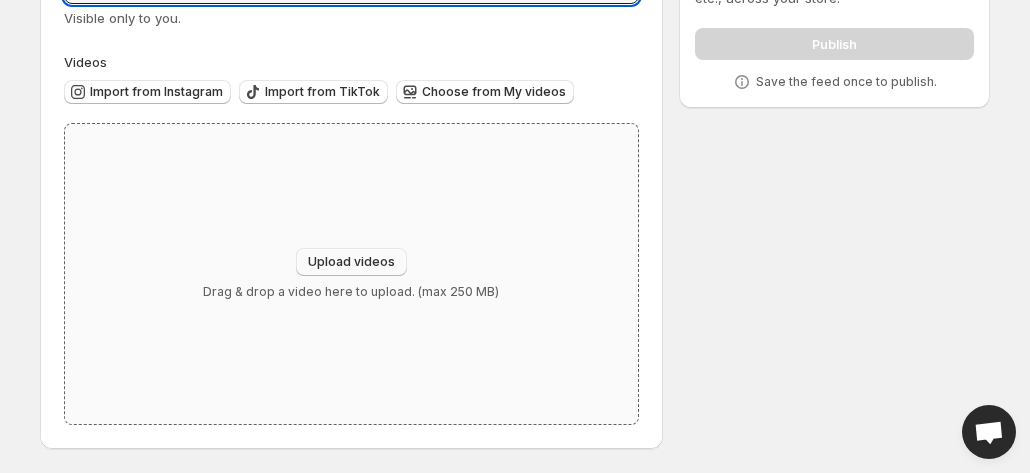 type on "*****" 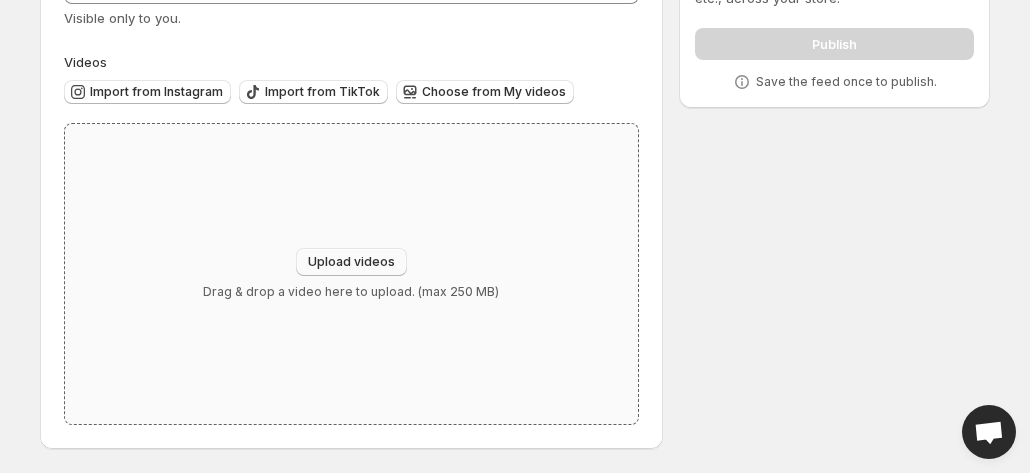 click on "Upload videos" at bounding box center [351, 262] 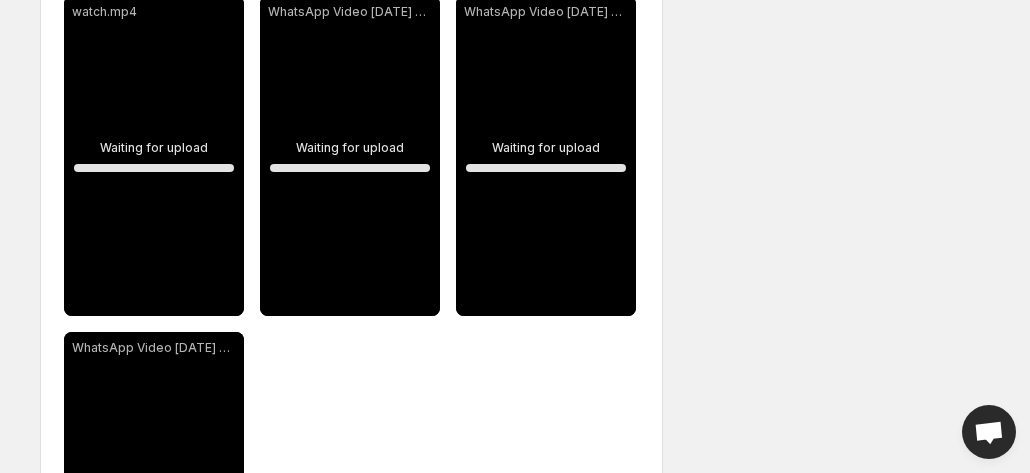 scroll, scrollTop: 352, scrollLeft: 0, axis: vertical 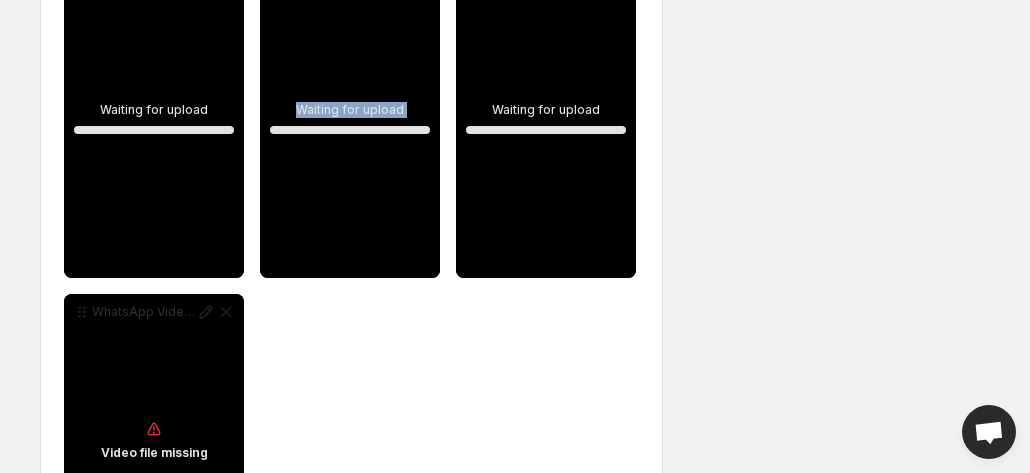 drag, startPoint x: 548, startPoint y: 223, endPoint x: 444, endPoint y: 351, distance: 164.92422 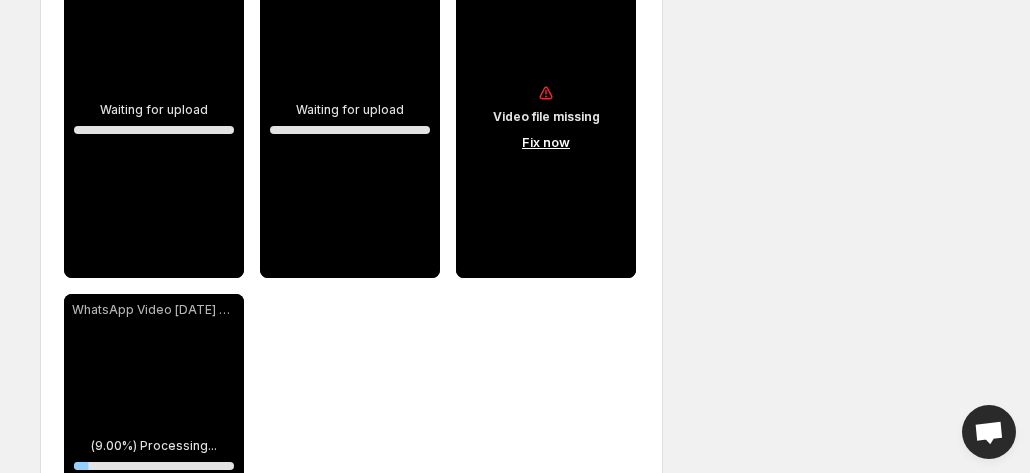 click on "**********" at bounding box center (351, 286) 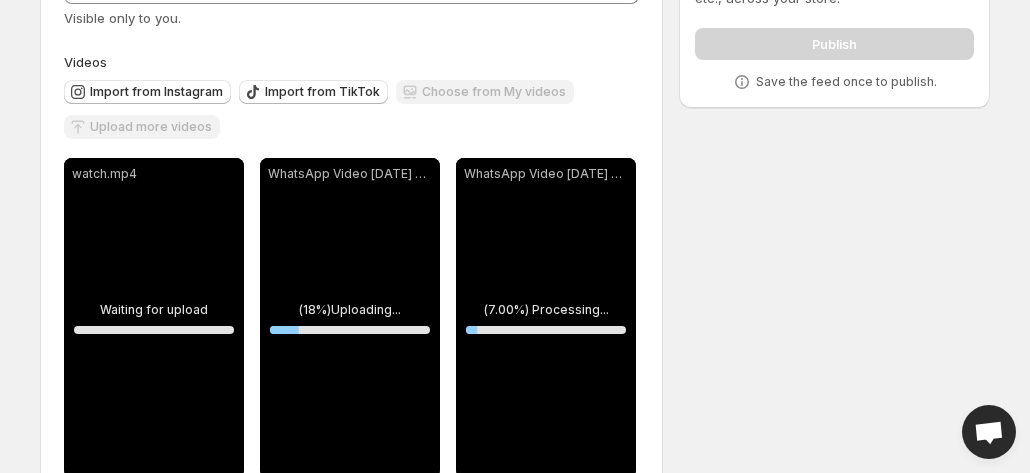scroll, scrollTop: 0, scrollLeft: 0, axis: both 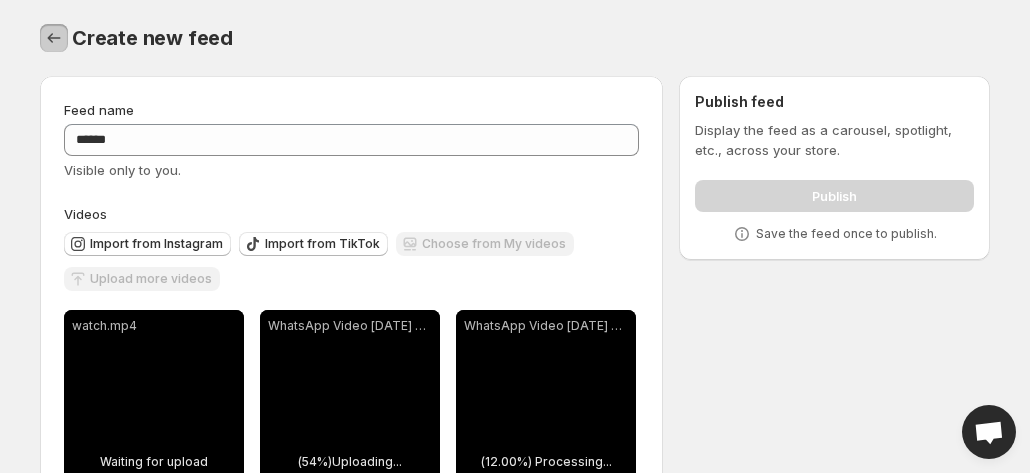 click 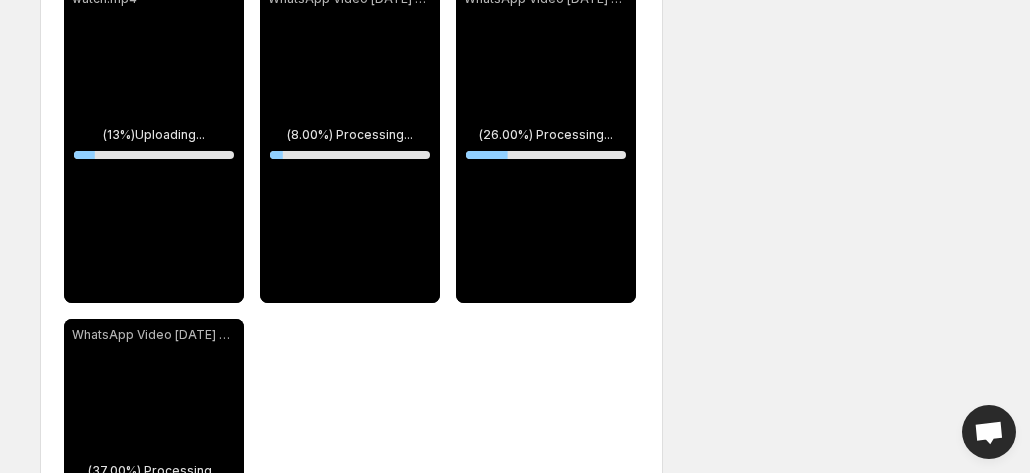 scroll, scrollTop: 400, scrollLeft: 0, axis: vertical 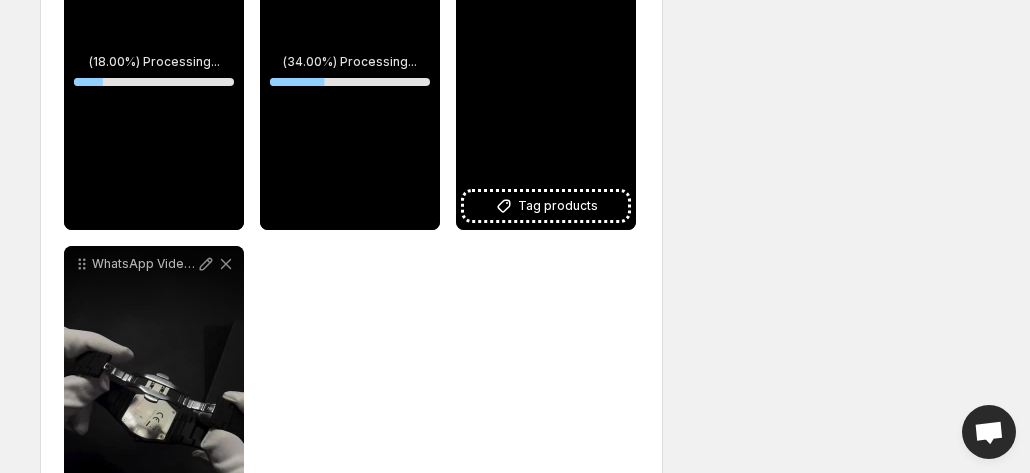 drag, startPoint x: 529, startPoint y: 207, endPoint x: 488, endPoint y: 299, distance: 100.72239 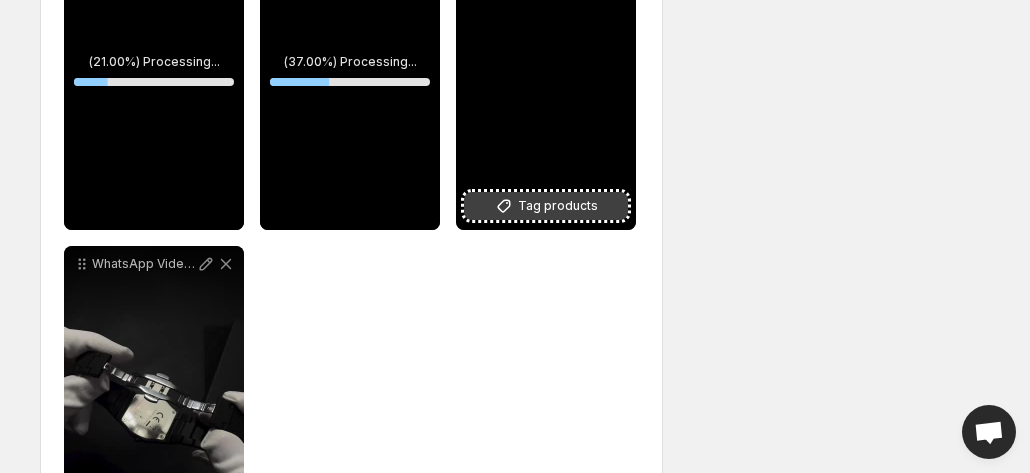click on "Tag products" at bounding box center [558, 206] 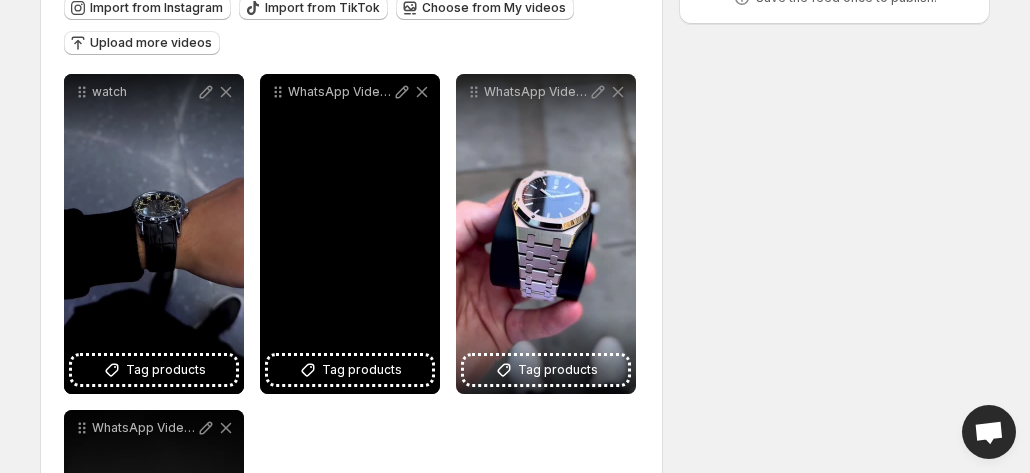 scroll, scrollTop: 300, scrollLeft: 0, axis: vertical 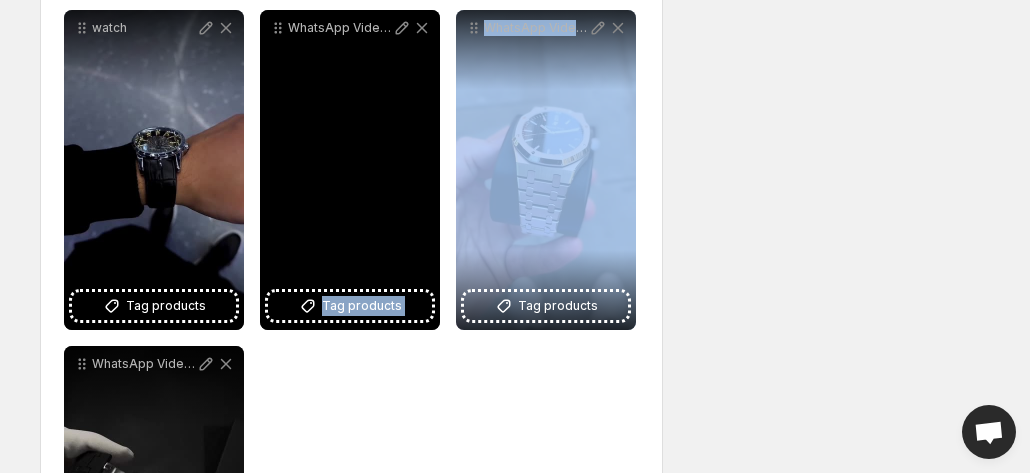 drag, startPoint x: 569, startPoint y: 96, endPoint x: 588, endPoint y: 111, distance: 24.207438 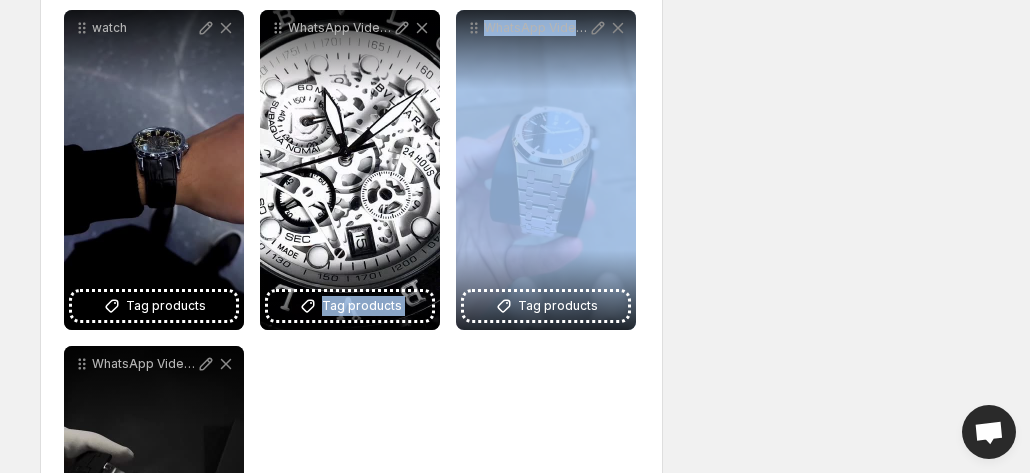 click on "**********" at bounding box center (507, 237) 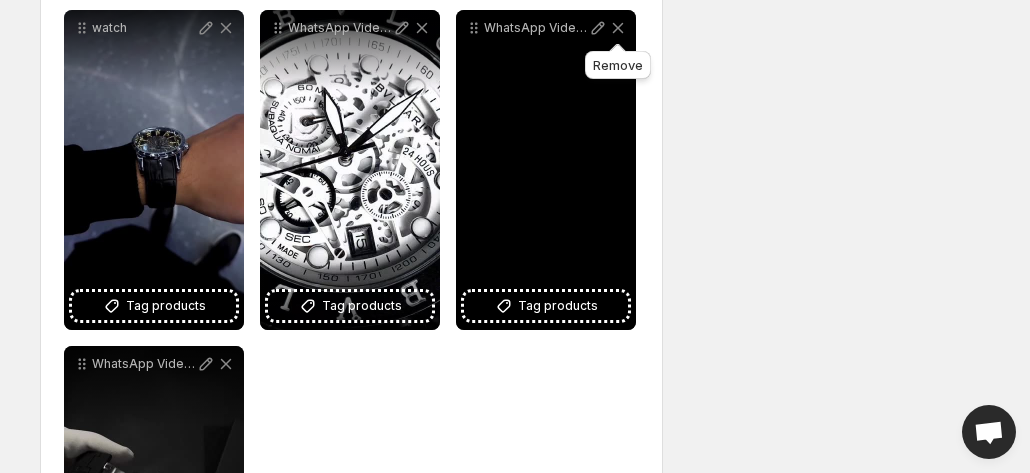 click 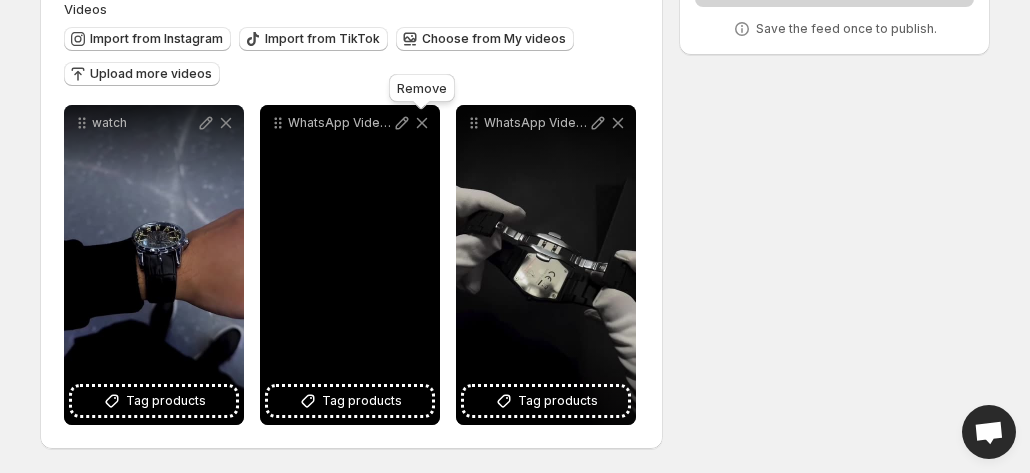 click 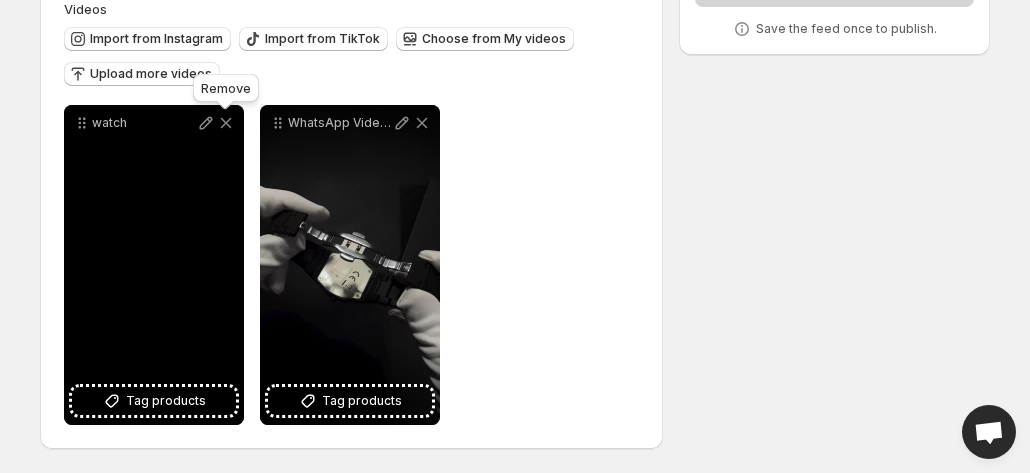click 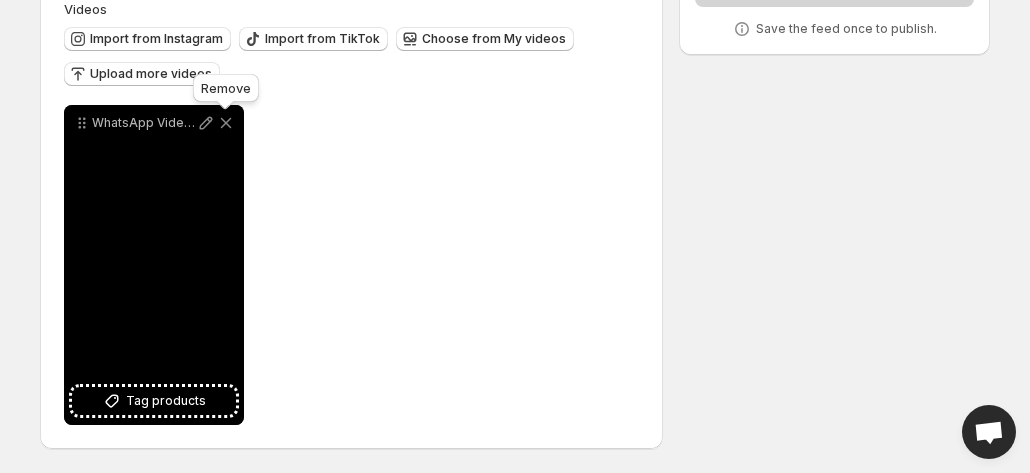 click 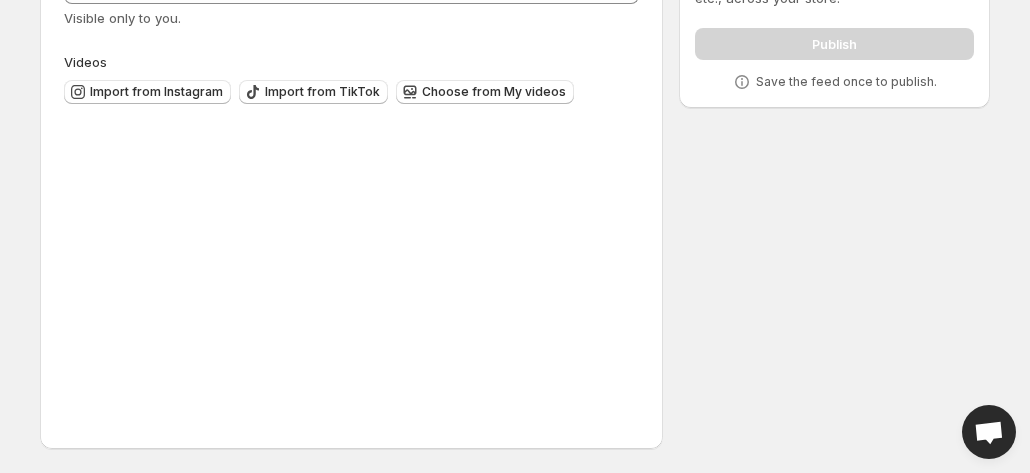scroll, scrollTop: 152, scrollLeft: 0, axis: vertical 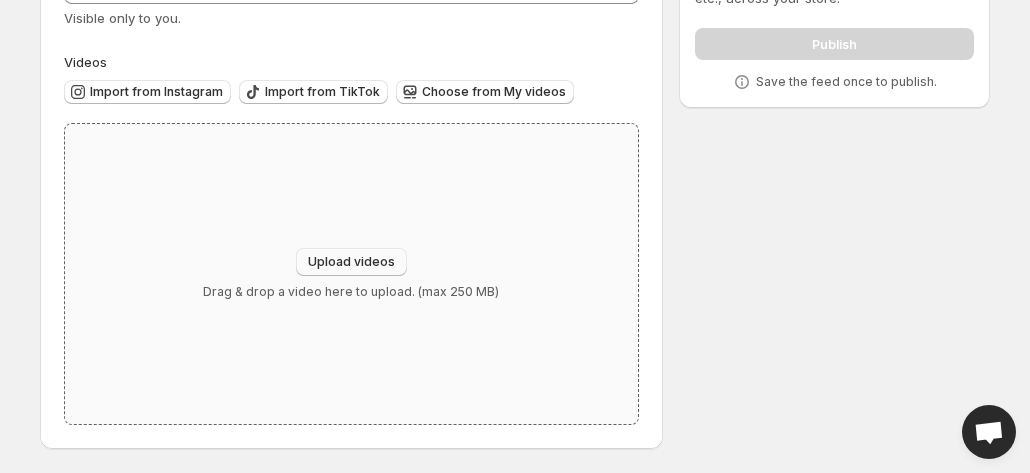 click on "Upload videos" at bounding box center [351, 262] 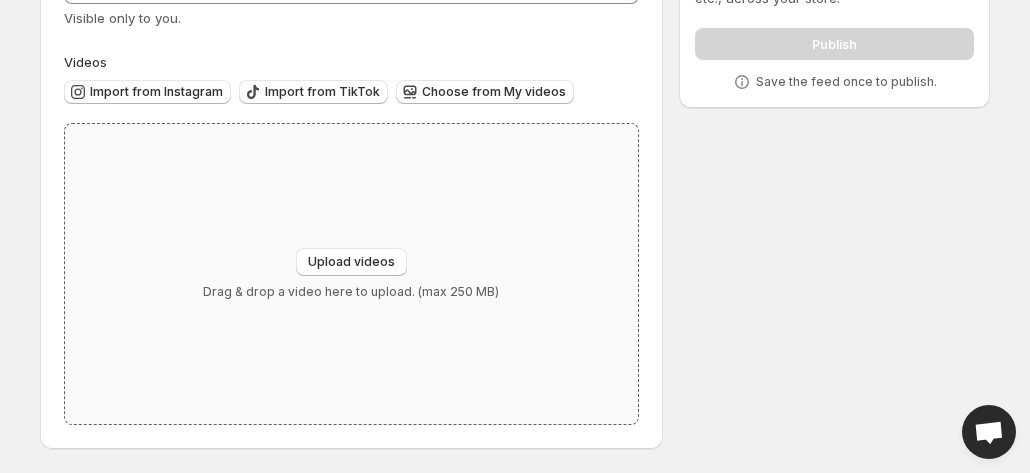 type 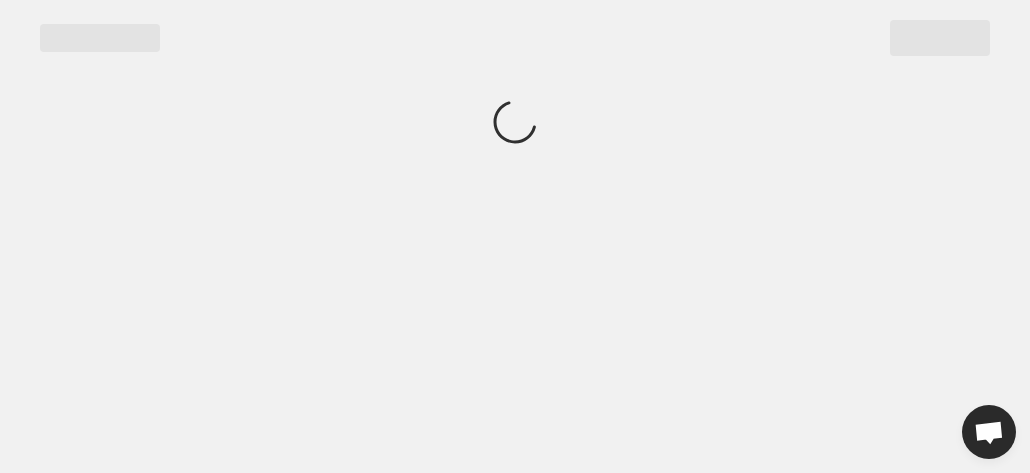 scroll, scrollTop: 0, scrollLeft: 0, axis: both 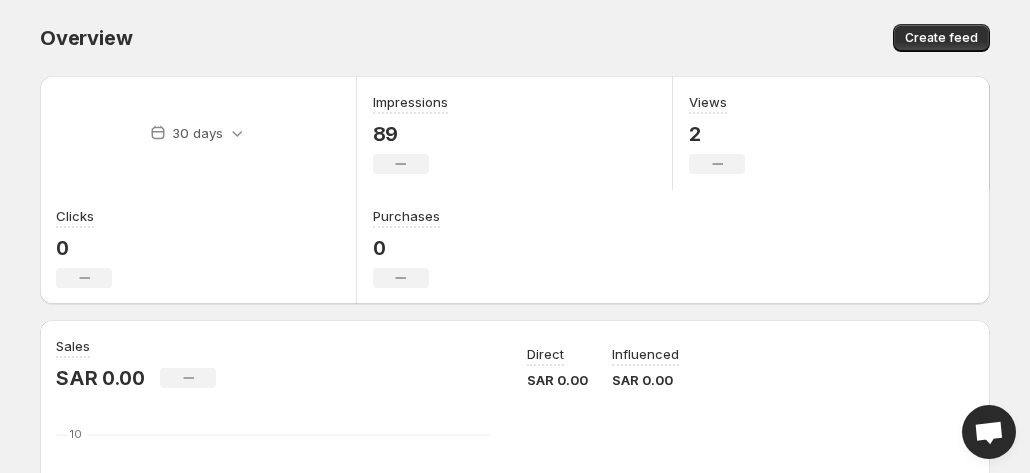 click on "Overview. This page is ready Overview Create feed" at bounding box center [515, 38] 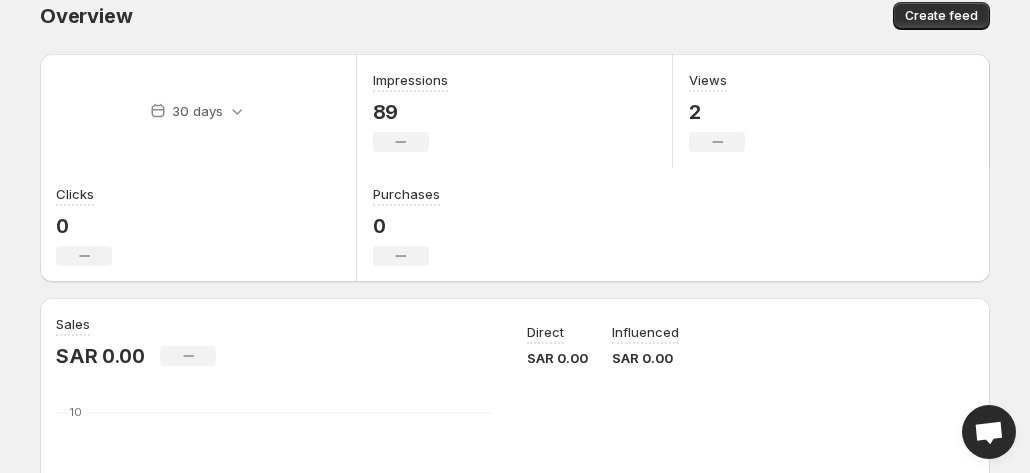 scroll, scrollTop: 0, scrollLeft: 0, axis: both 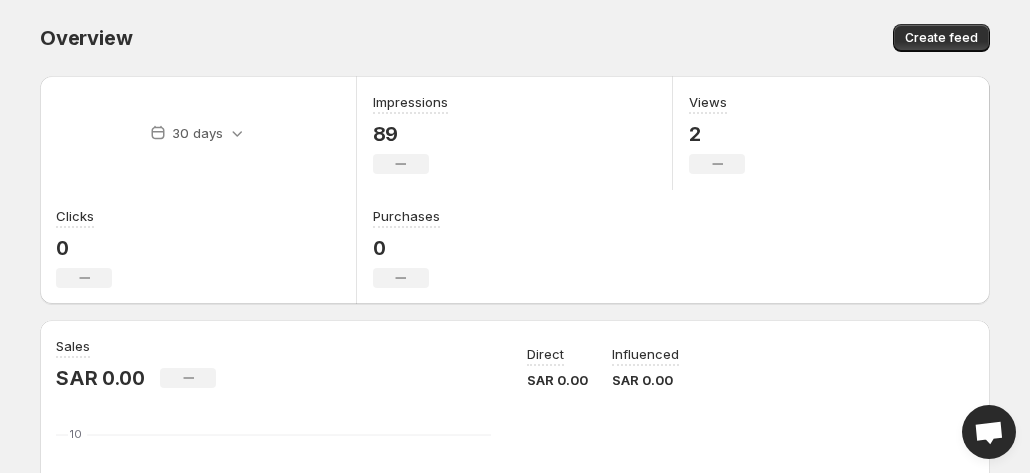 click on "Create feed" at bounding box center (755, 38) 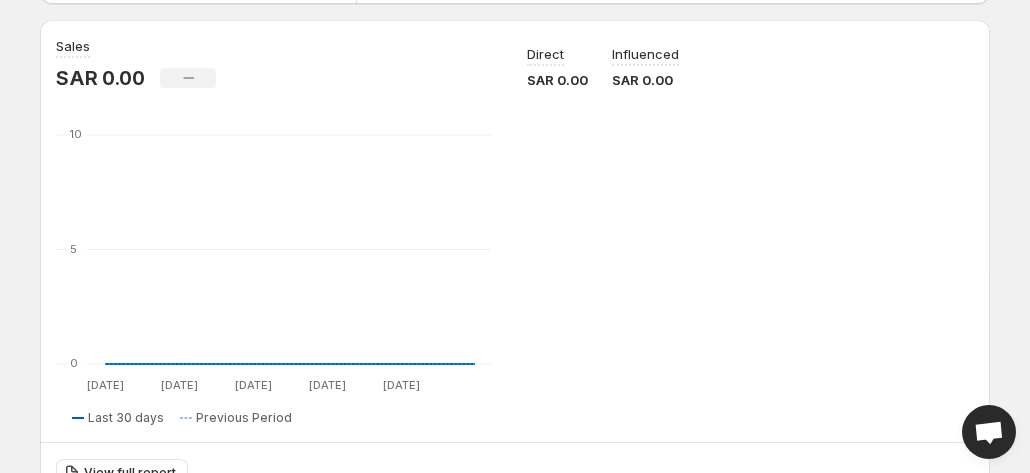 scroll, scrollTop: 500, scrollLeft: 0, axis: vertical 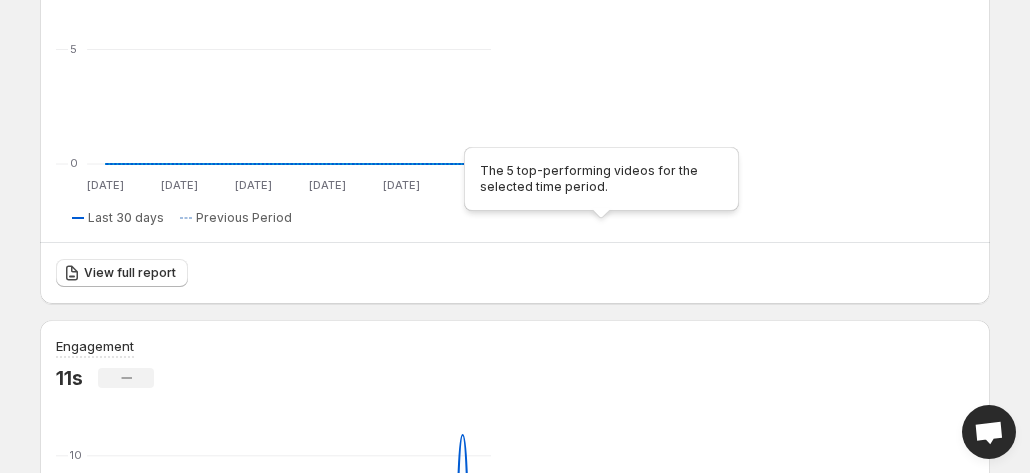 click on "Top videos by  sales" at bounding box center [117, 1231] 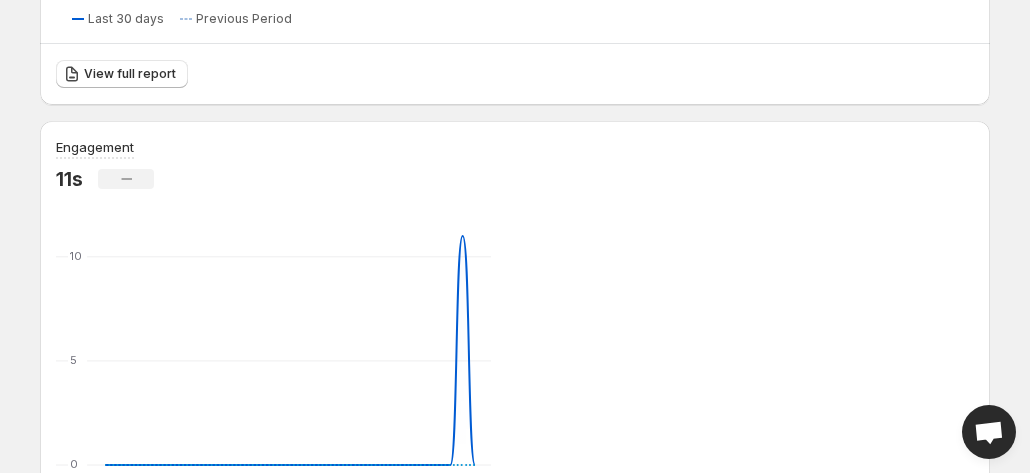 scroll, scrollTop: 700, scrollLeft: 0, axis: vertical 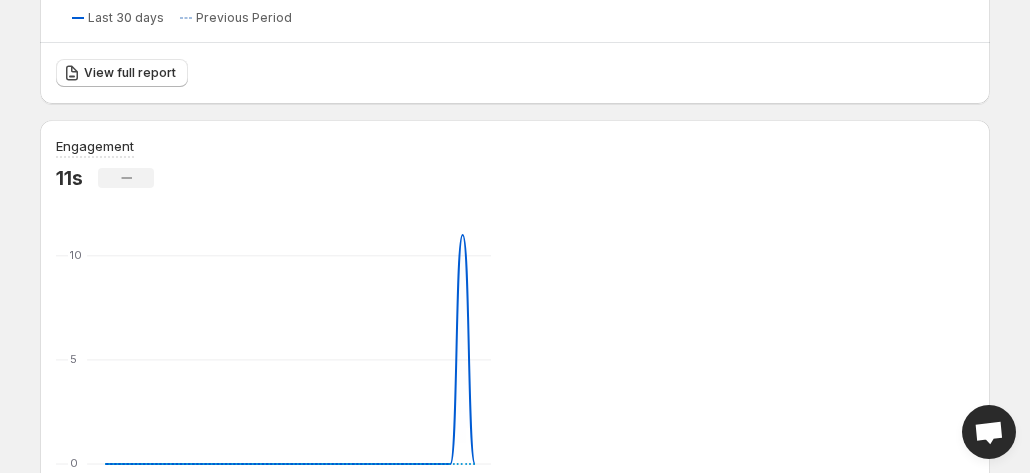 click 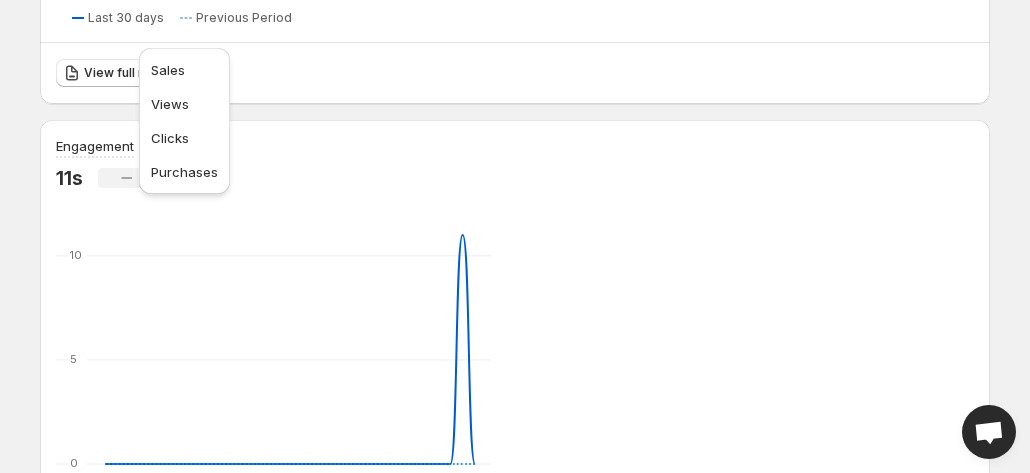 click 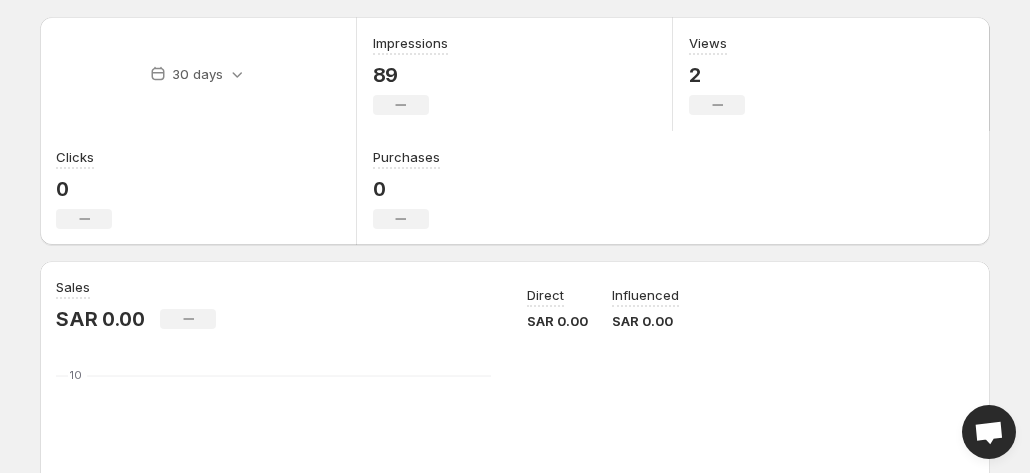 scroll, scrollTop: 0, scrollLeft: 0, axis: both 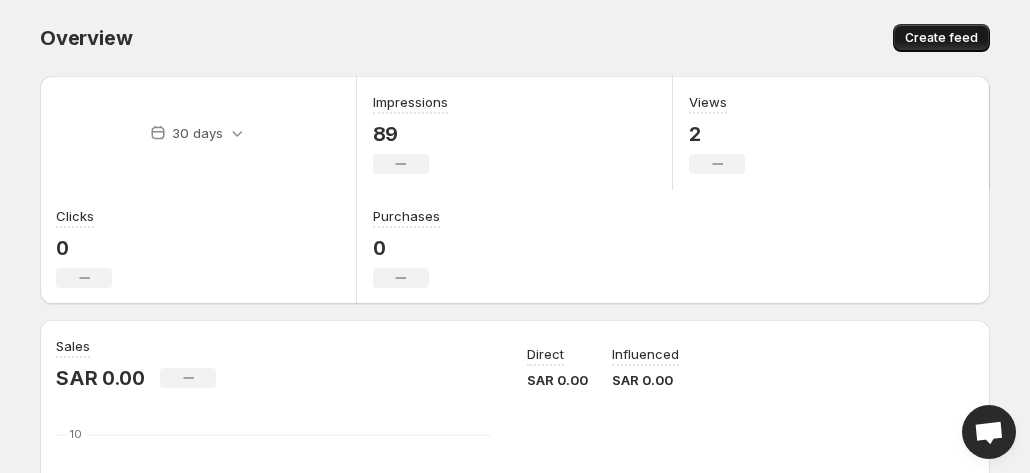 drag, startPoint x: 931, startPoint y: 34, endPoint x: 920, endPoint y: 33, distance: 11.045361 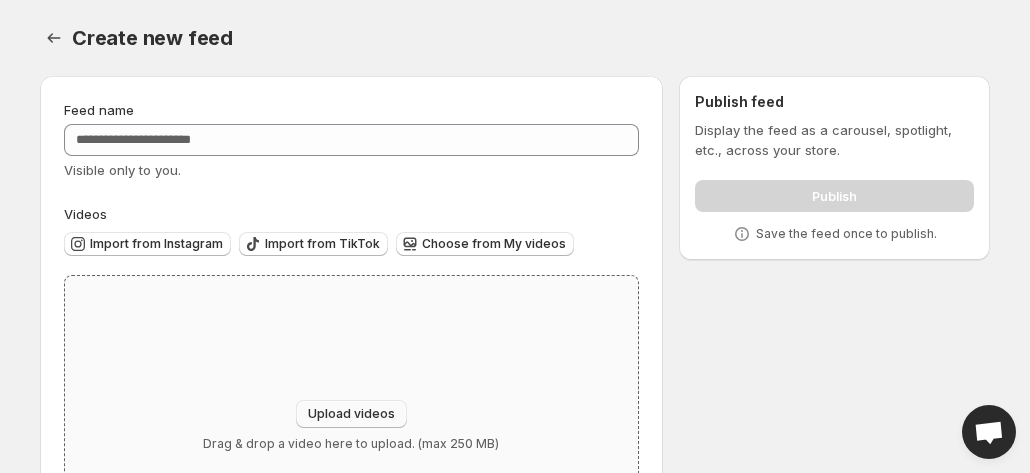 click on "Upload videos" at bounding box center [351, 414] 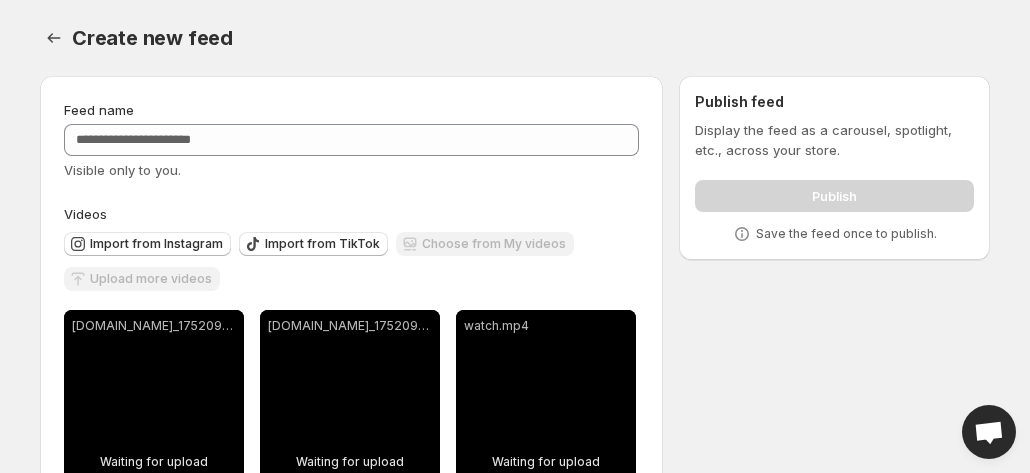 scroll, scrollTop: 100, scrollLeft: 0, axis: vertical 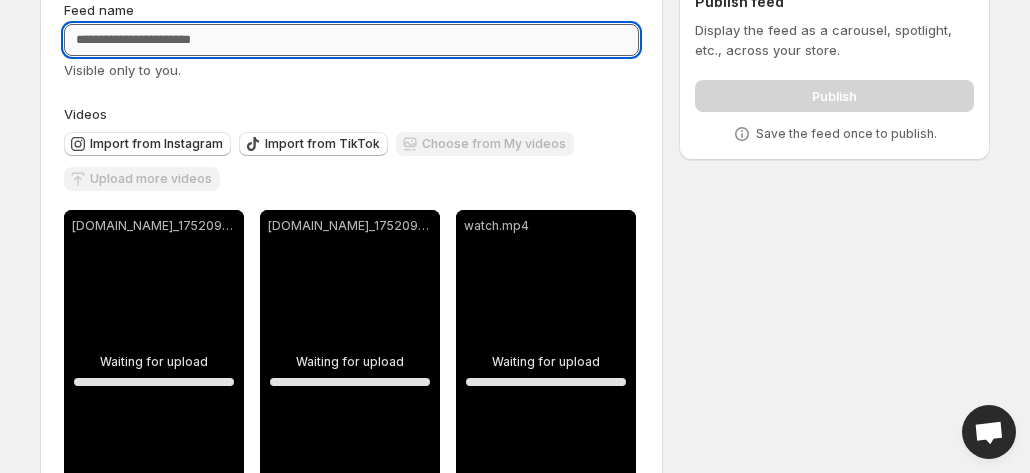 click on "Feed name" at bounding box center [351, 40] 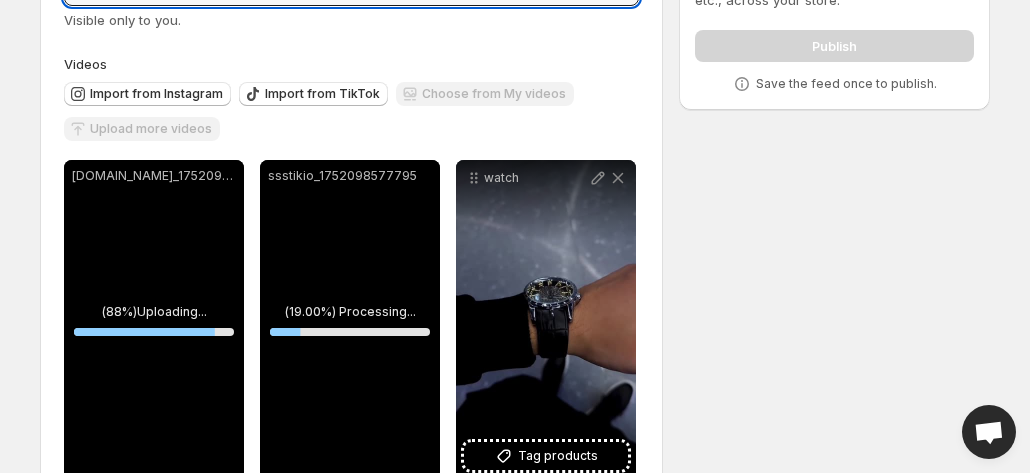 scroll, scrollTop: 200, scrollLeft: 0, axis: vertical 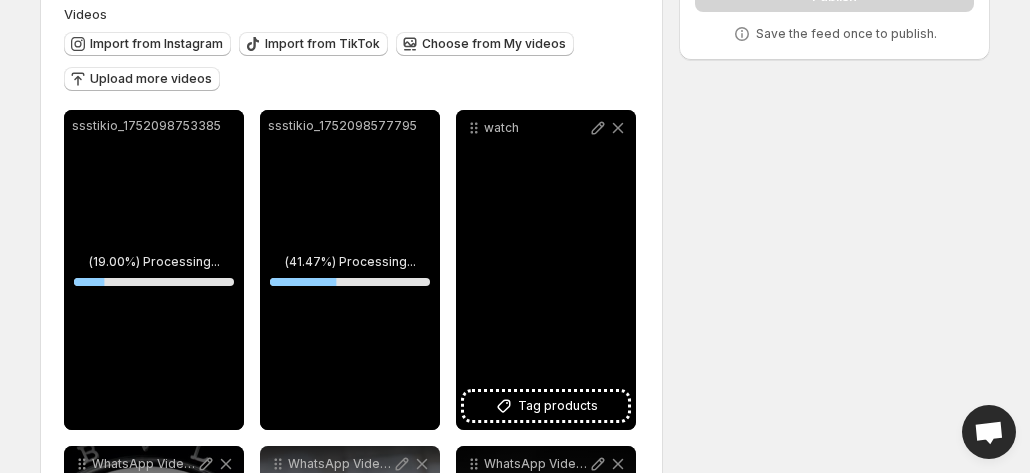 type on "**********" 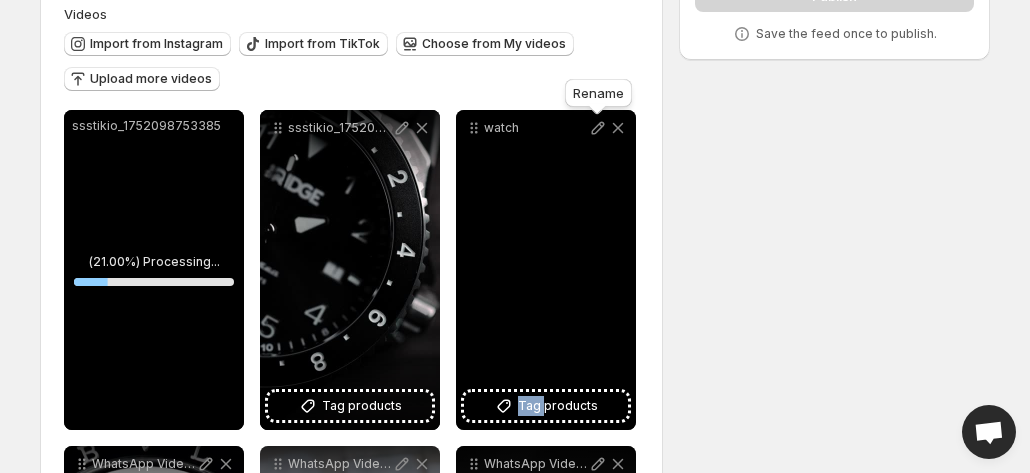 click 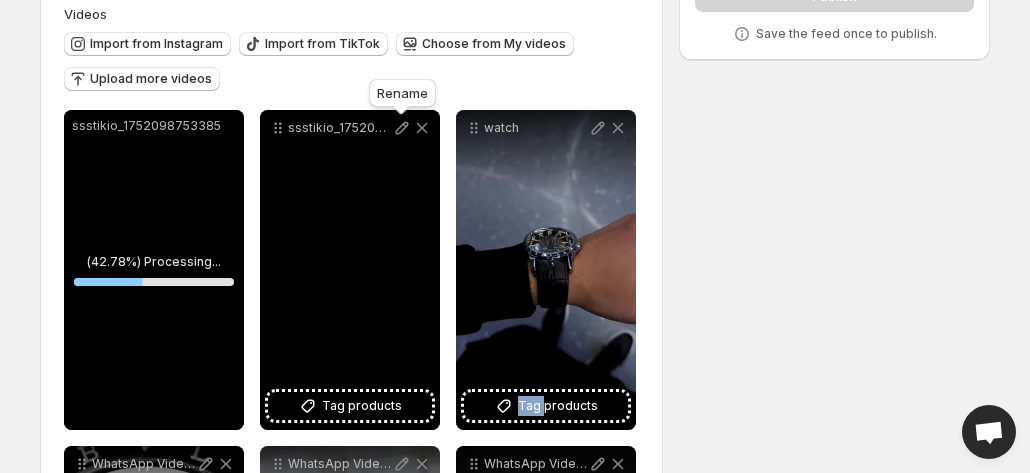 click 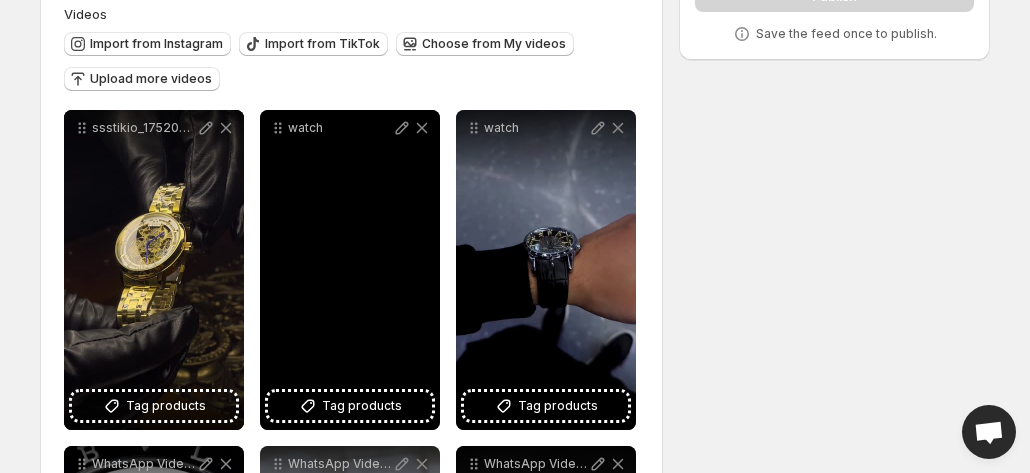 scroll, scrollTop: 300, scrollLeft: 0, axis: vertical 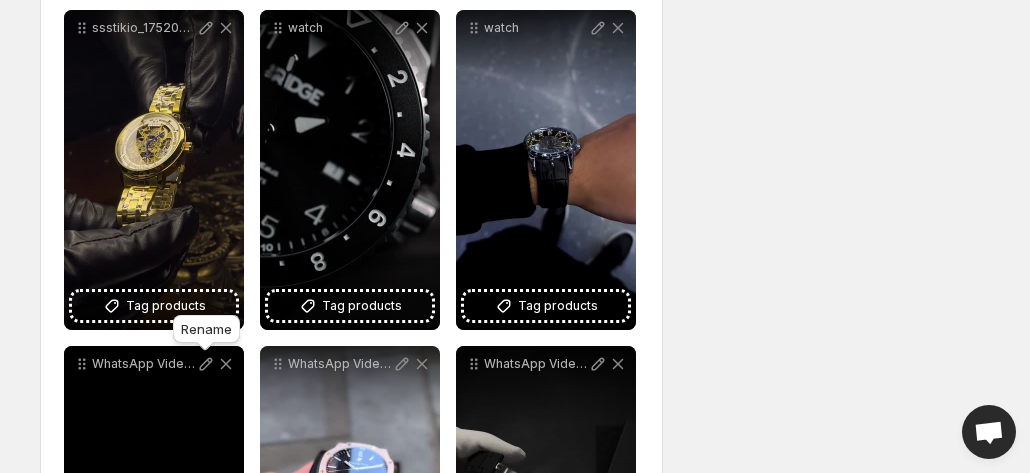 click 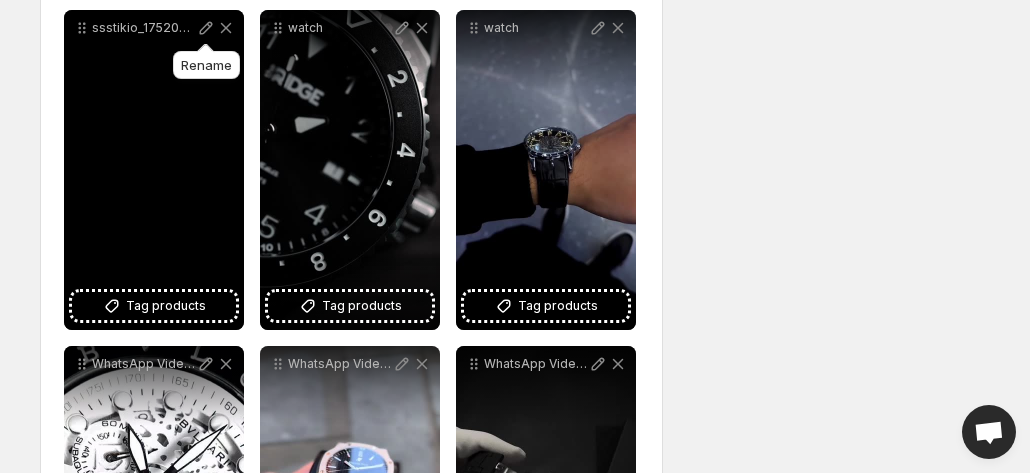 click 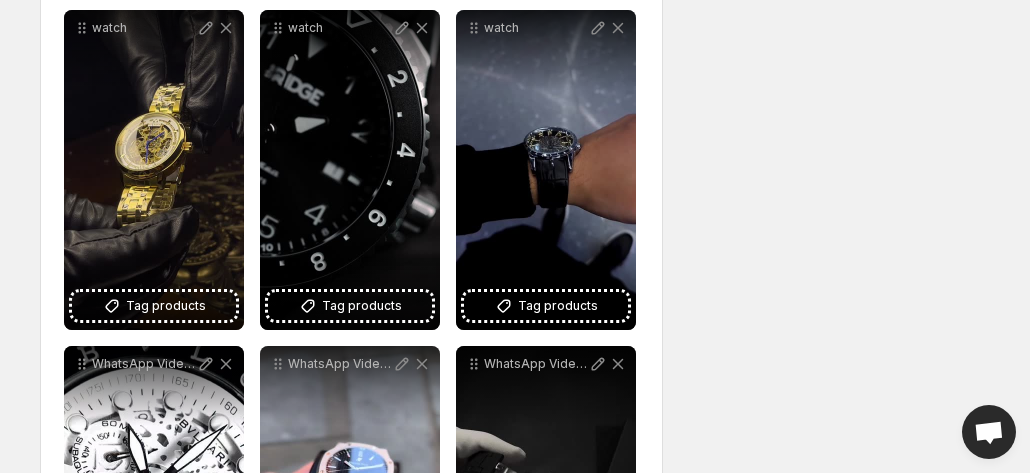 scroll, scrollTop: 0, scrollLeft: 0, axis: both 